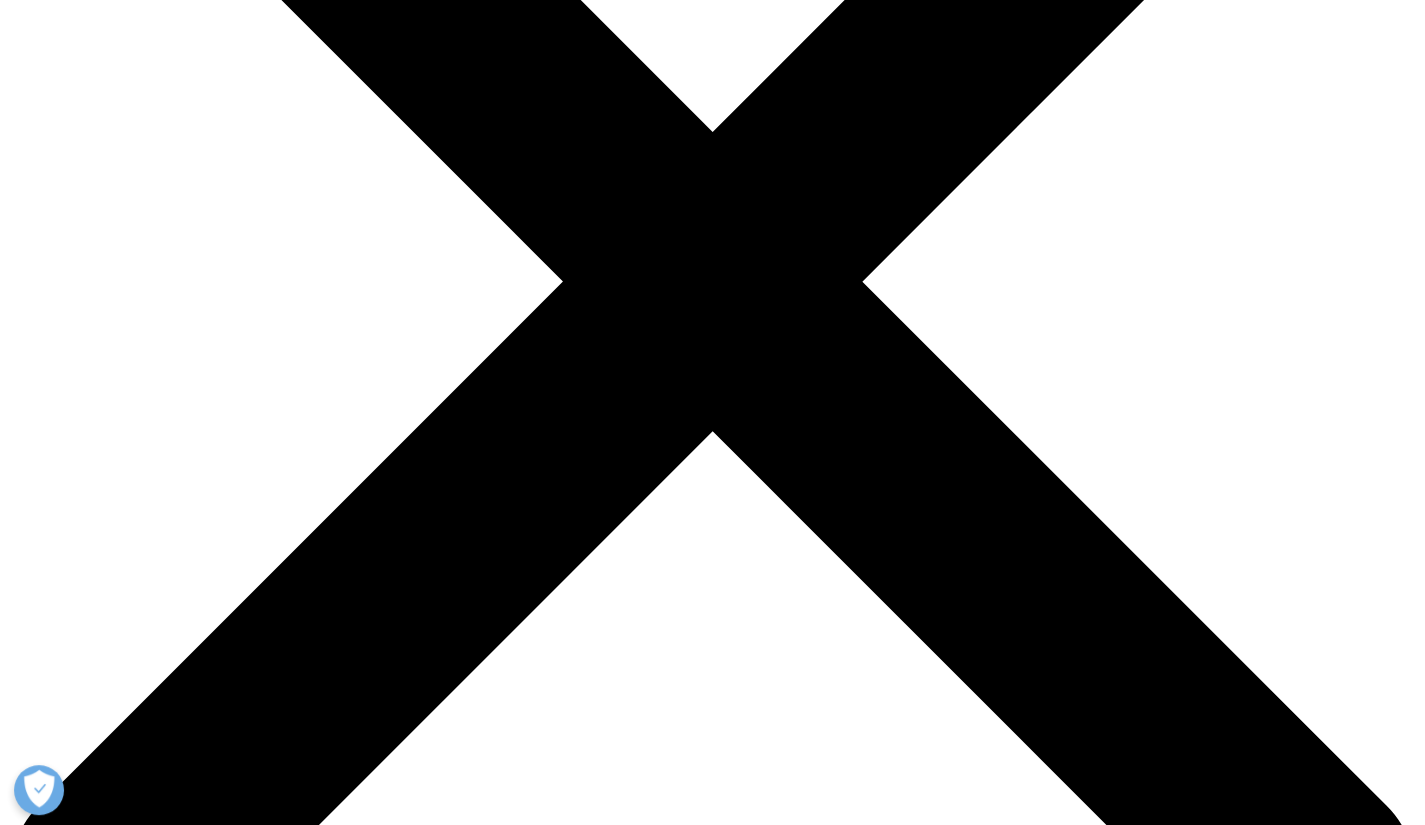 scroll, scrollTop: 0, scrollLeft: 0, axis: both 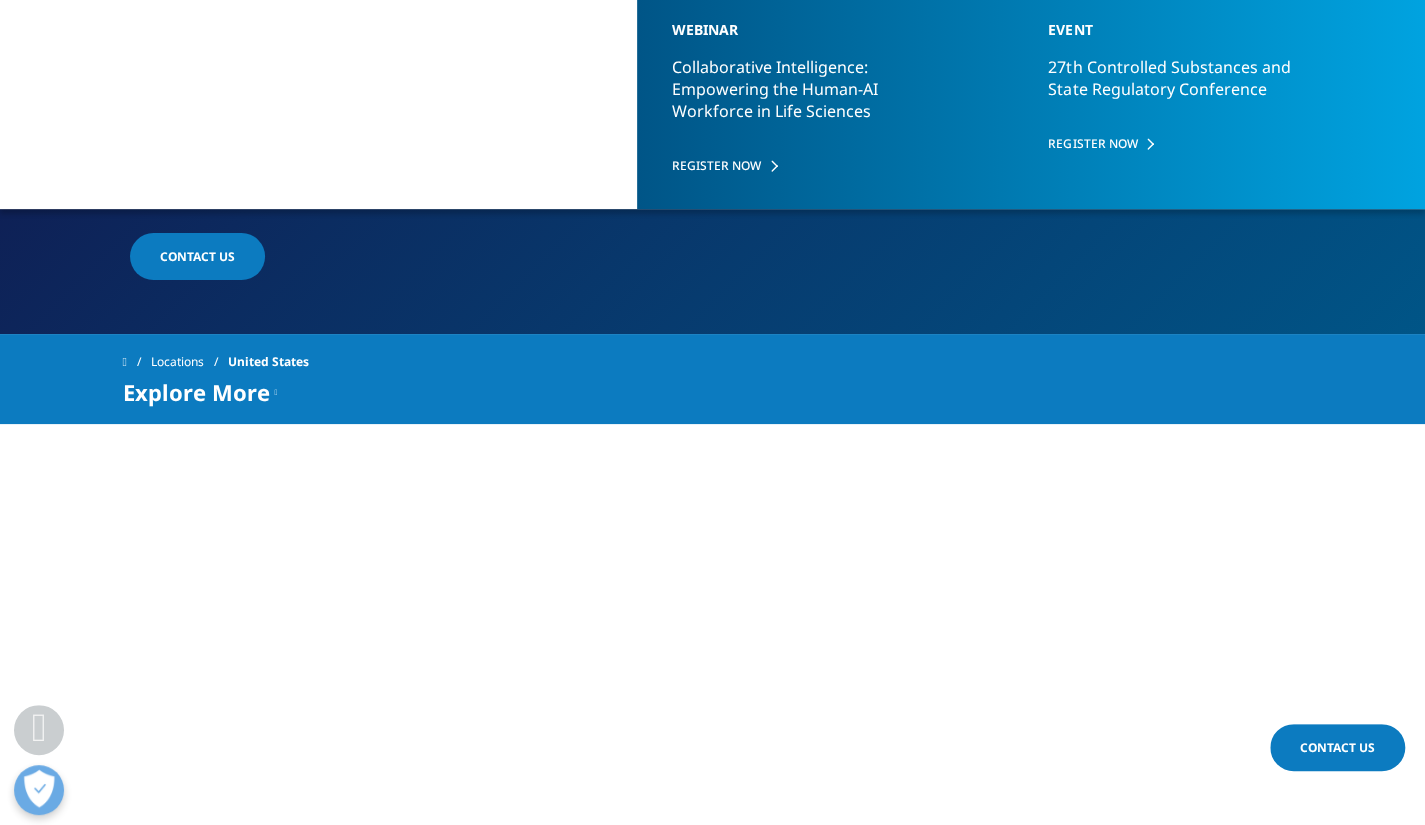 click on "Locations" at bounding box center (189, 362) 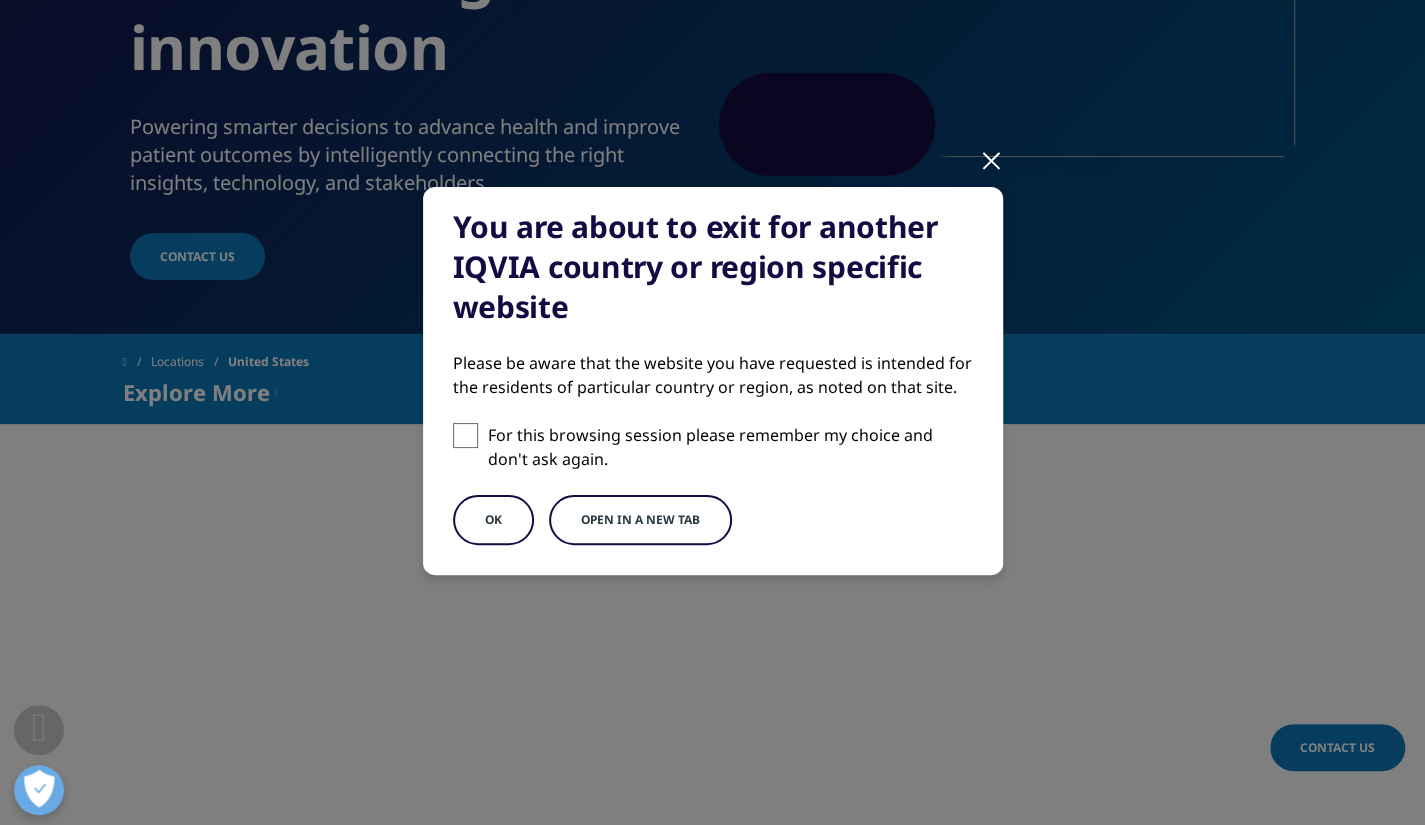 click at bounding box center (991, 159) 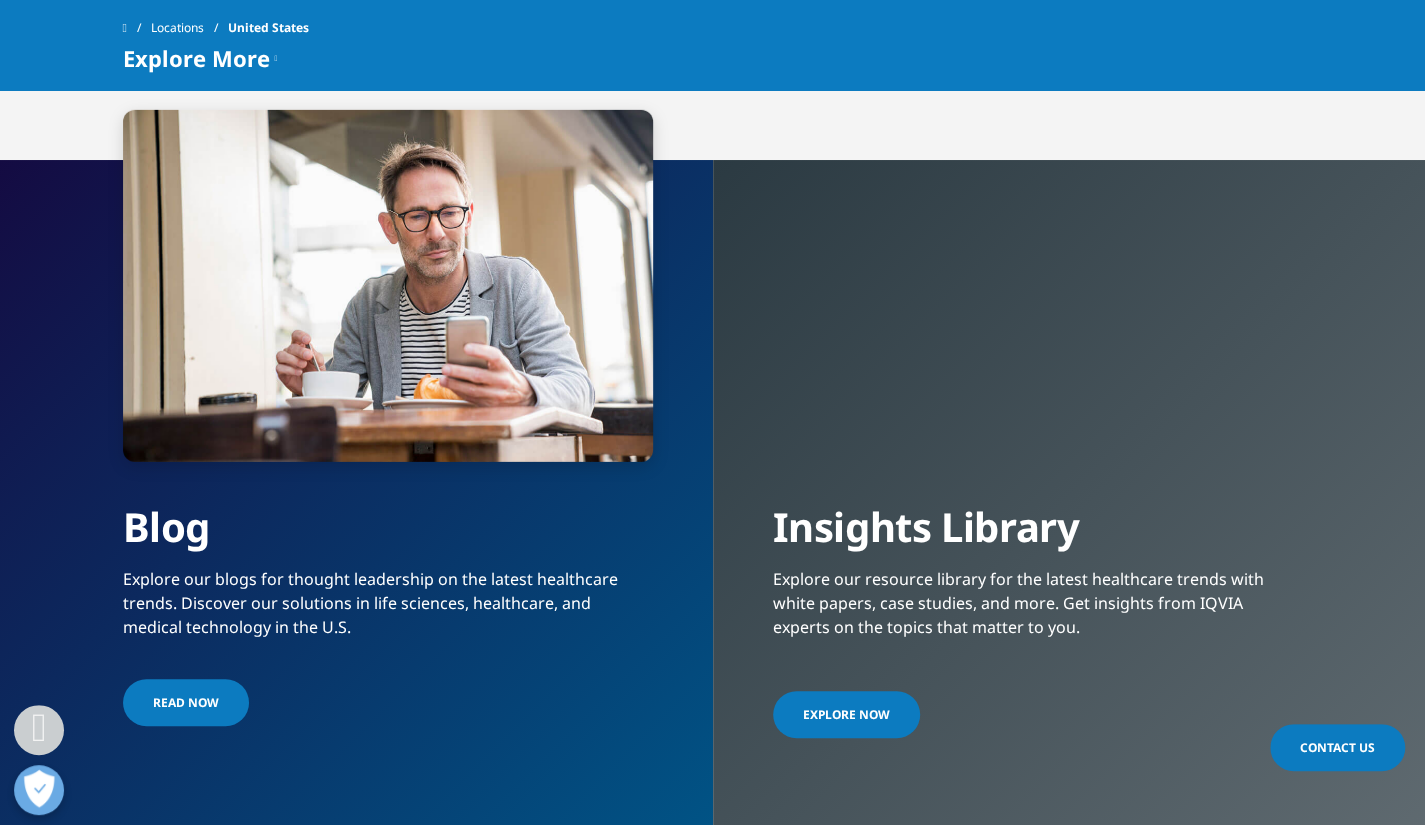 scroll, scrollTop: 3238, scrollLeft: 0, axis: vertical 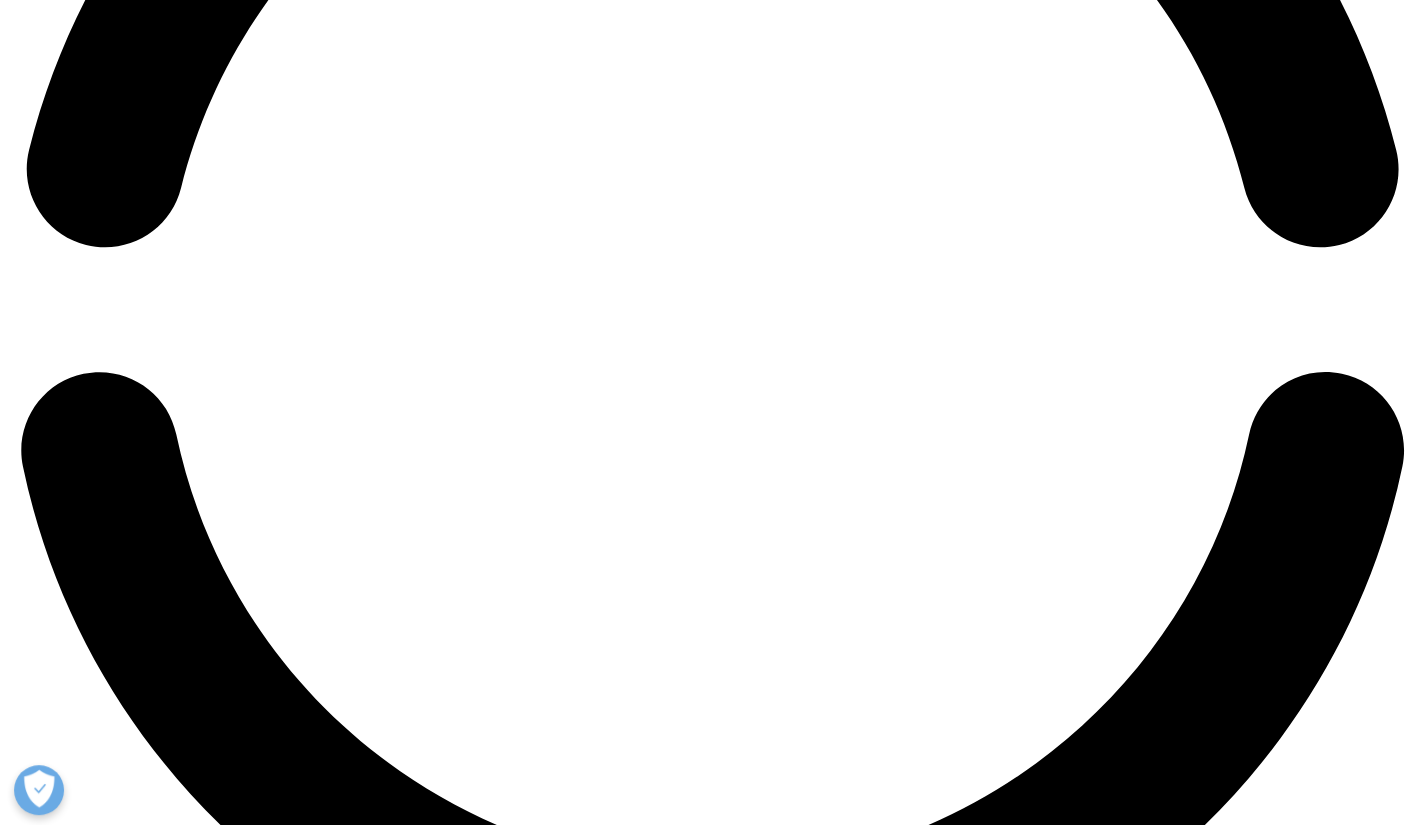 click on "Contact Us" at bounding box center (44, 11564) 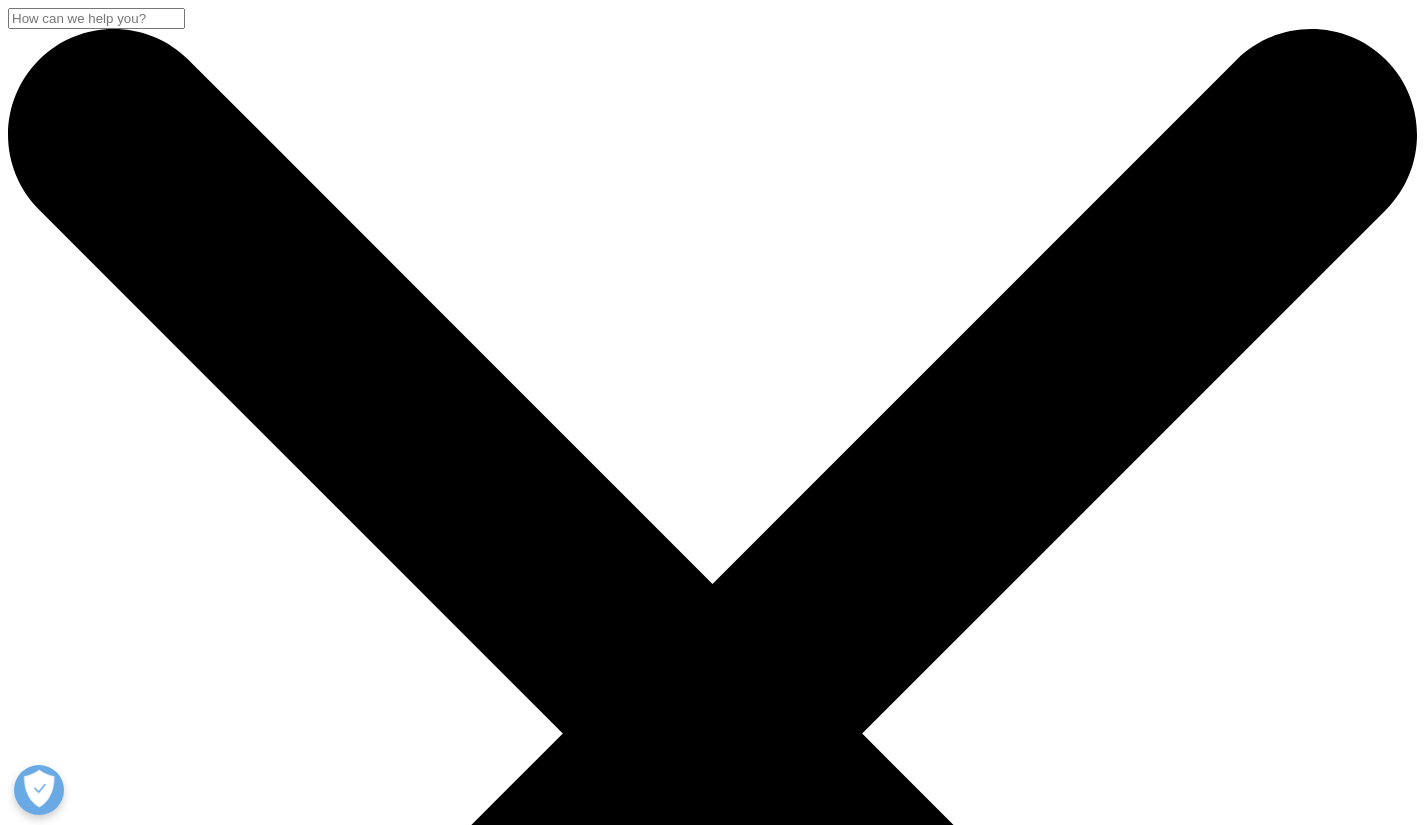 scroll, scrollTop: 0, scrollLeft: 0, axis: both 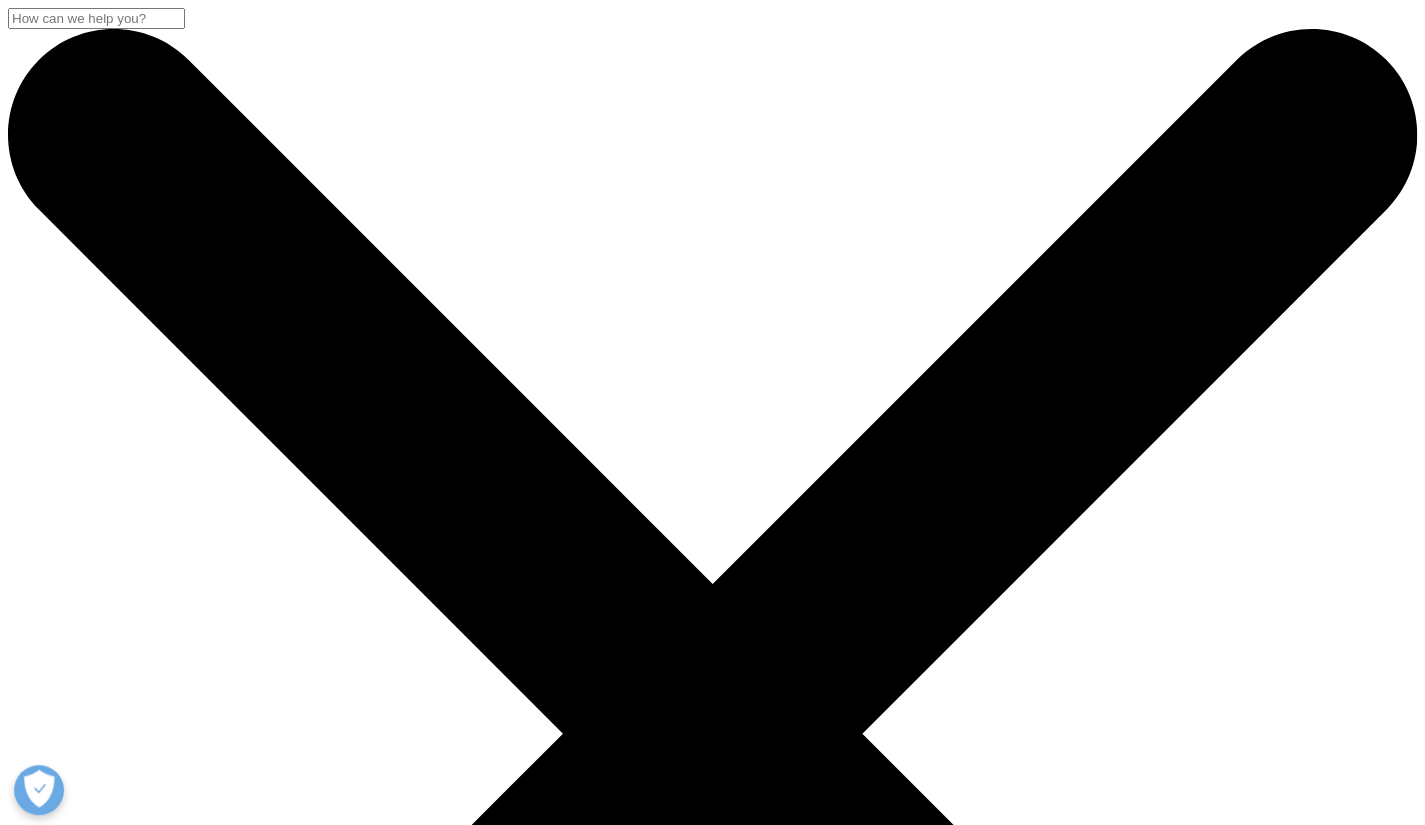 click on "CONTACT US" at bounding box center (57, 12209) 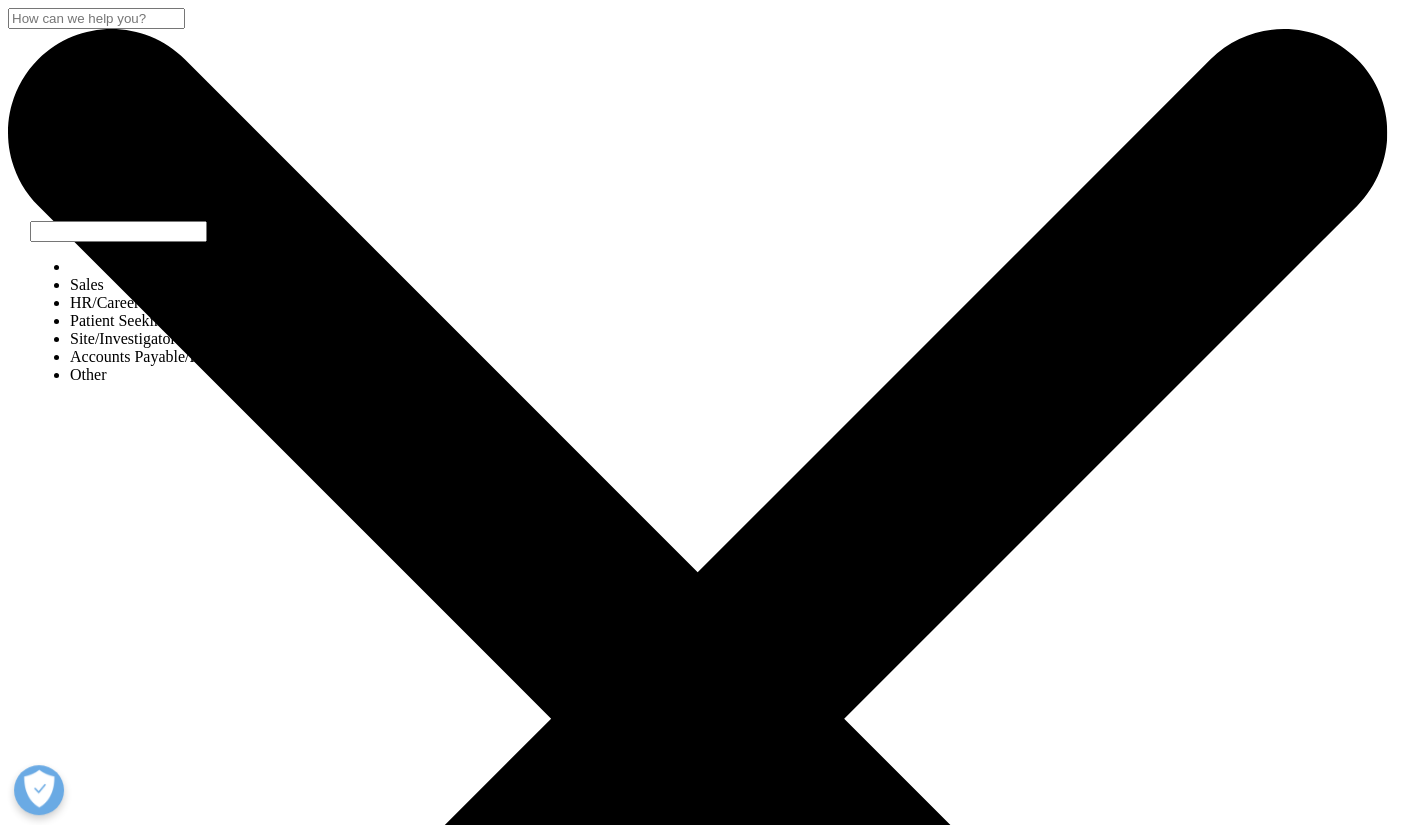 click at bounding box center [315, 24736] 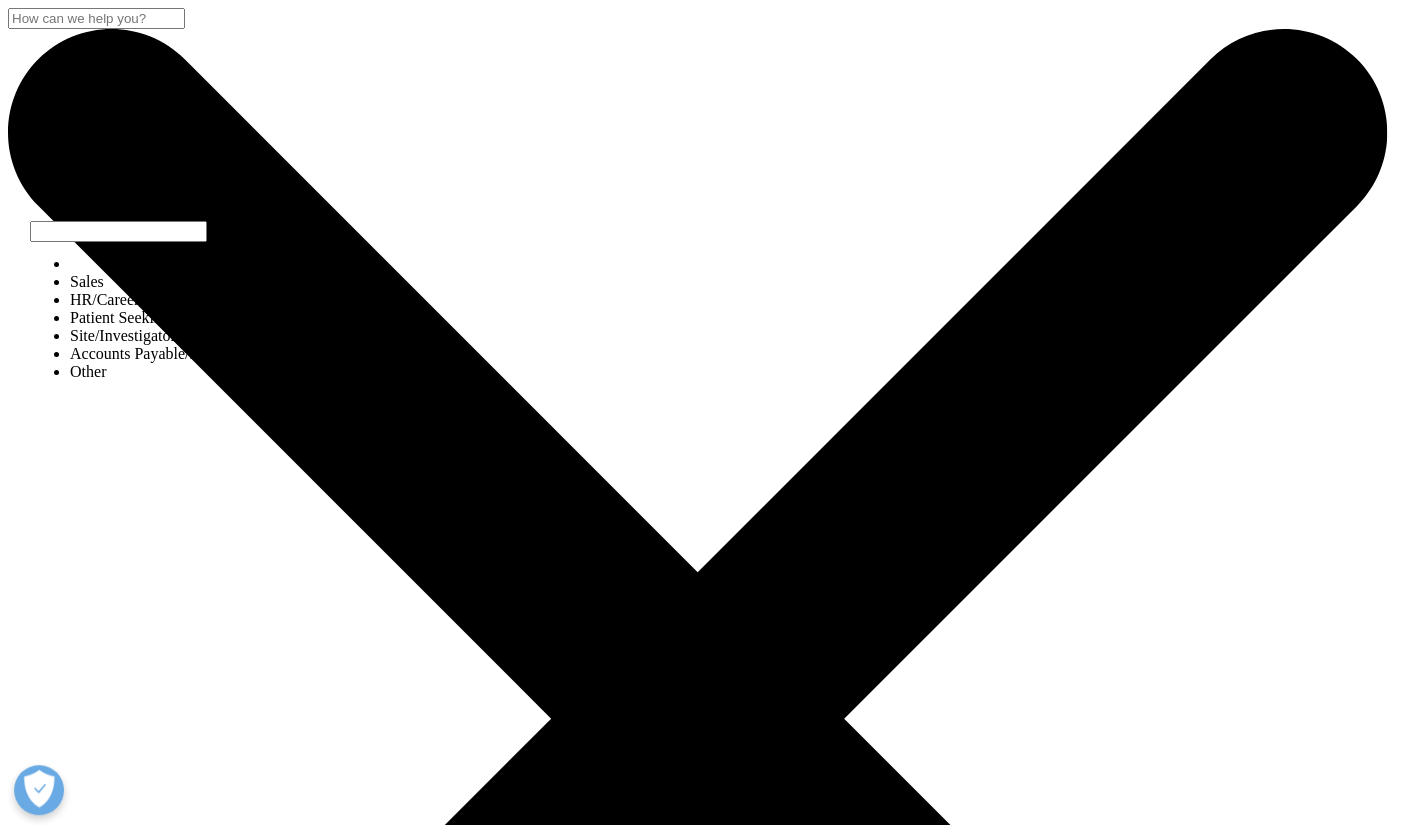 select on "Sales" 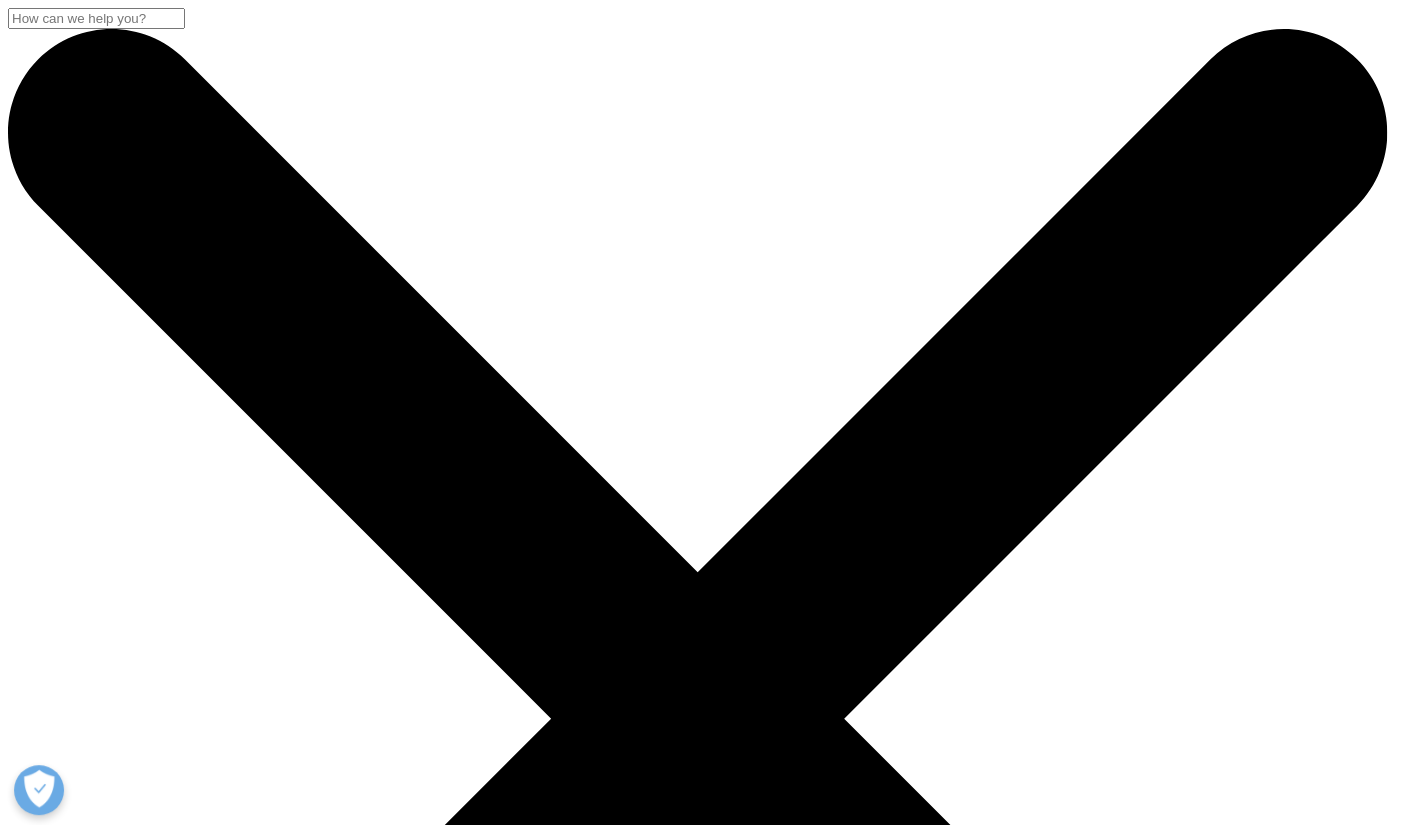 click on "First Name" at bounding box center (172, 25243) 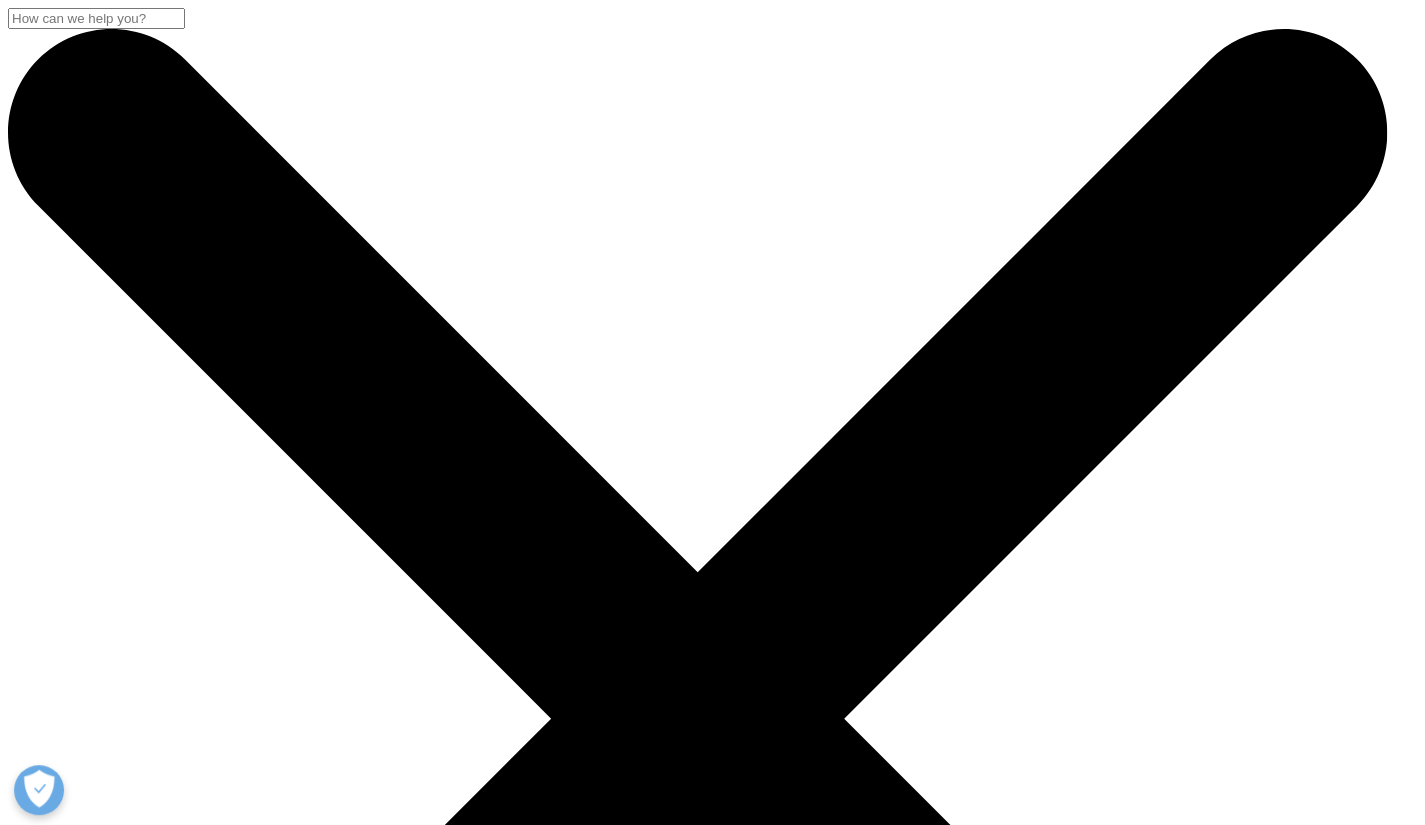 type on "[NAME]" 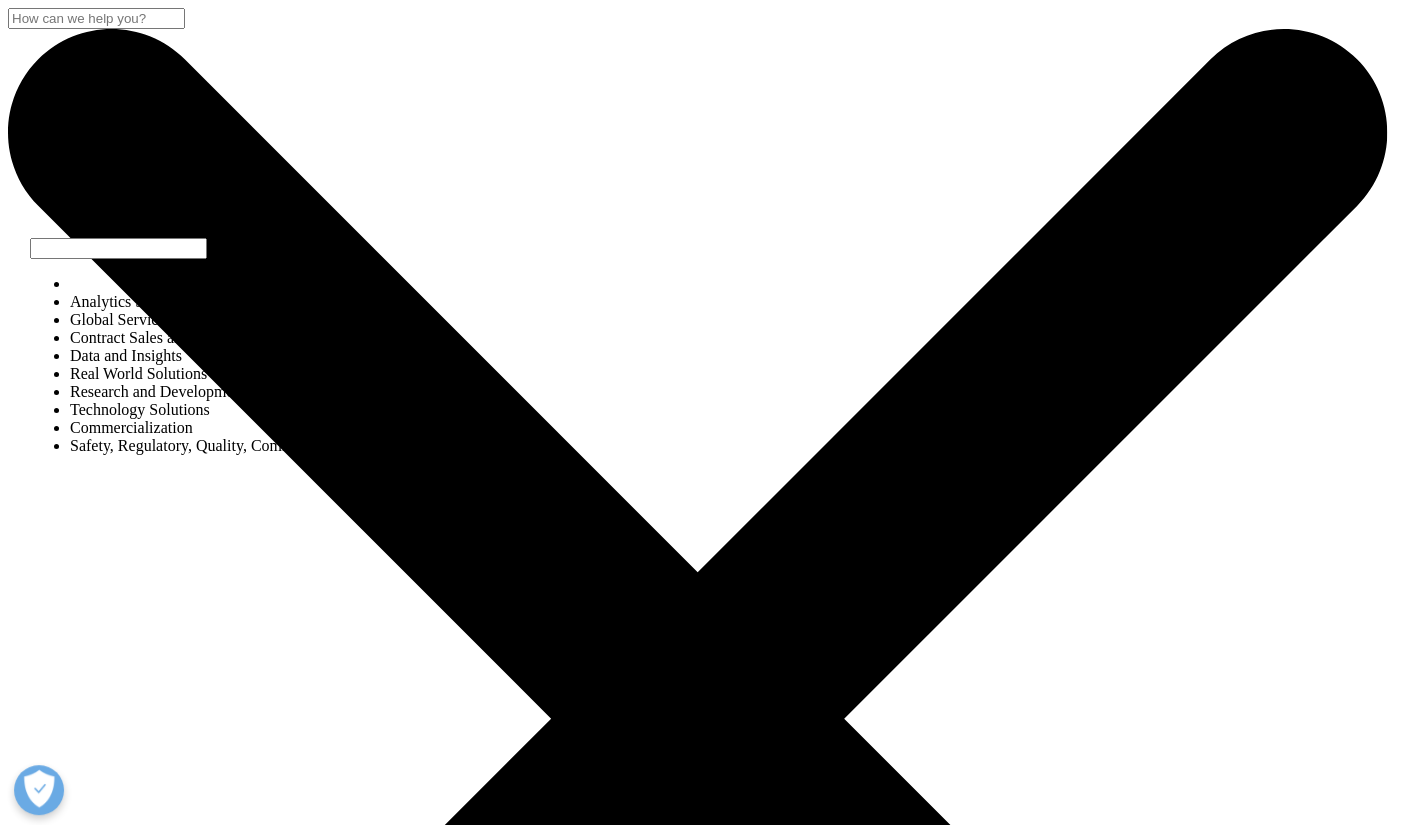 click at bounding box center (472, 28435) 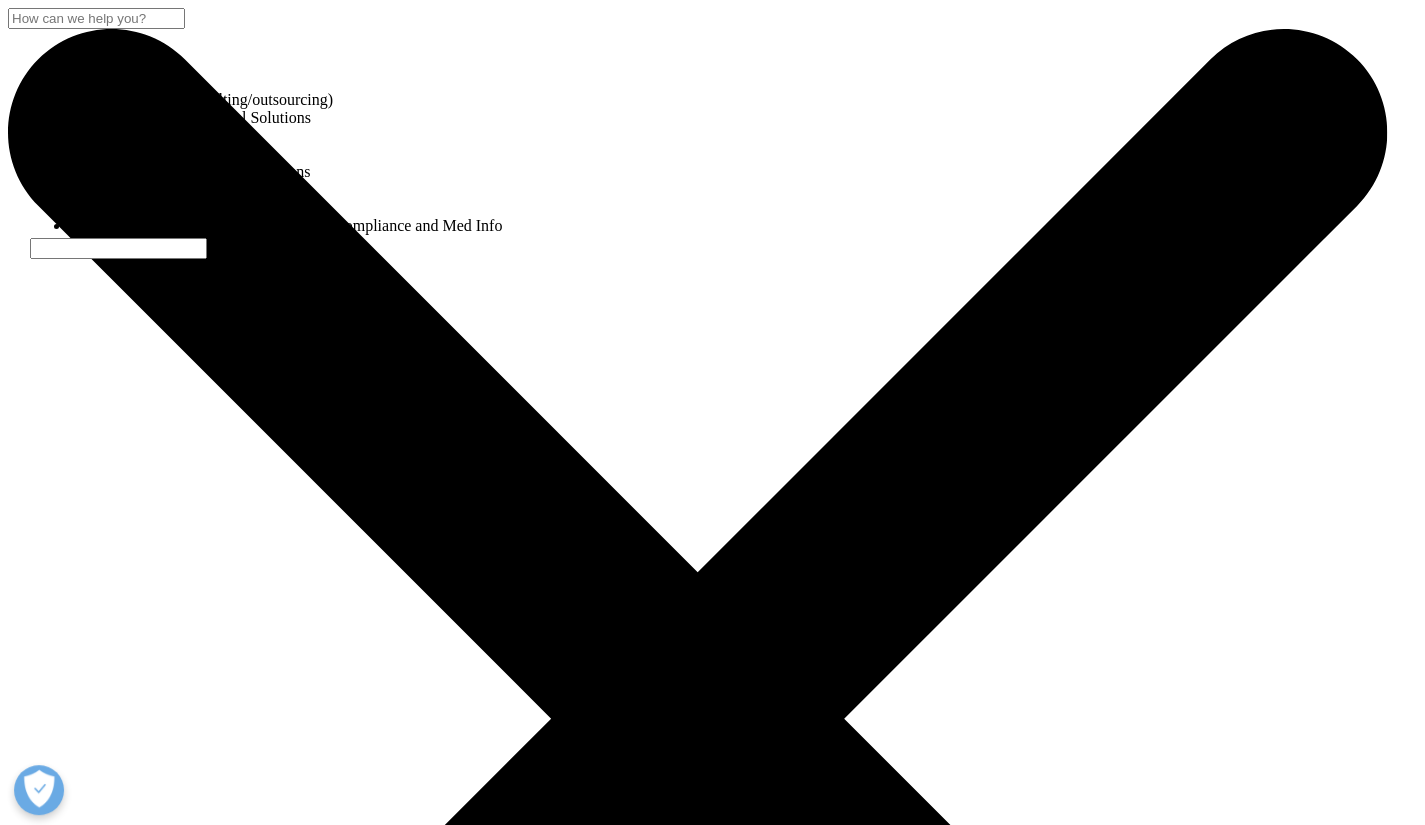 select on "Safety Regulatory Quality Commercial Compliance" 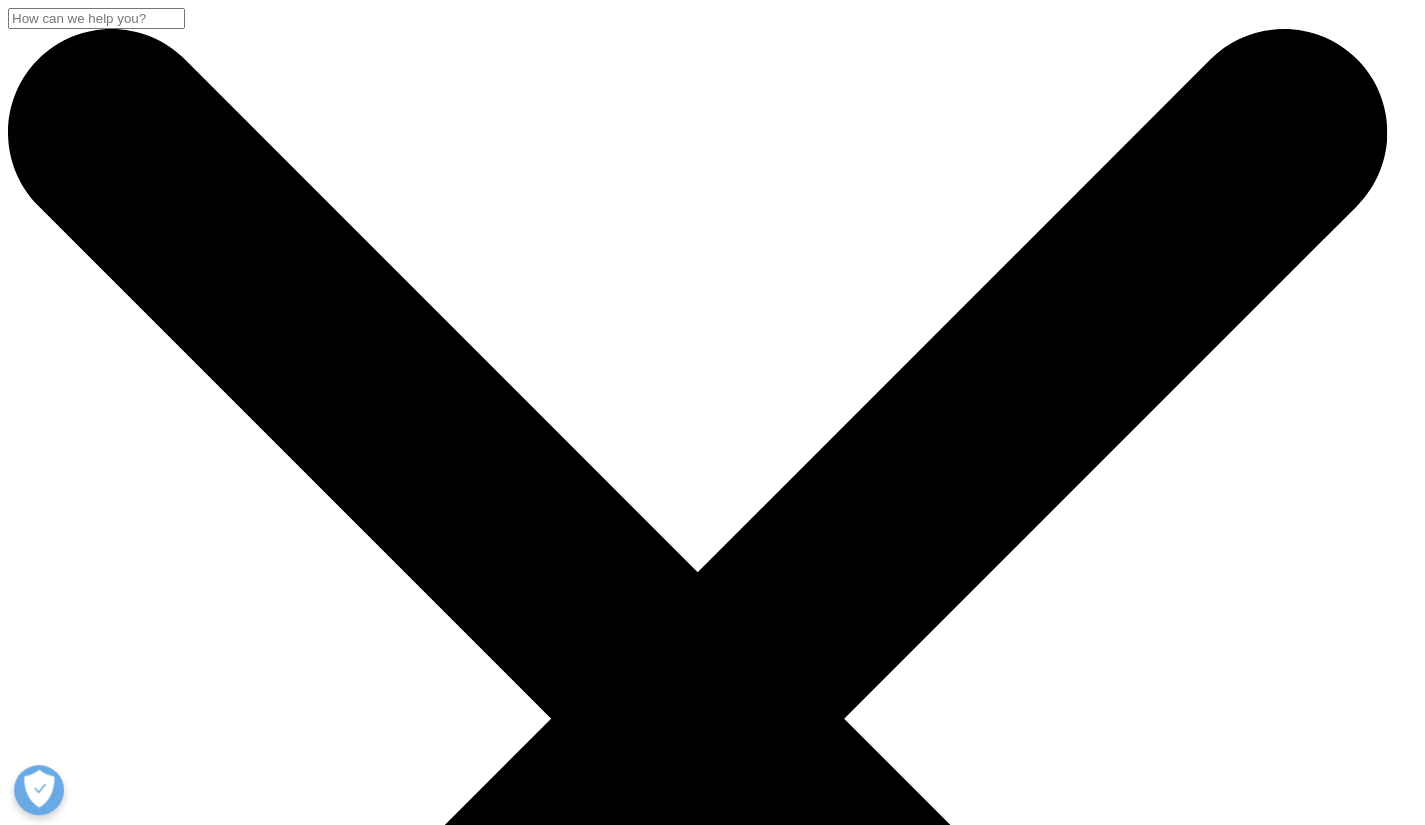 drag, startPoint x: 568, startPoint y: 547, endPoint x: 559, endPoint y: 583, distance: 37.107952 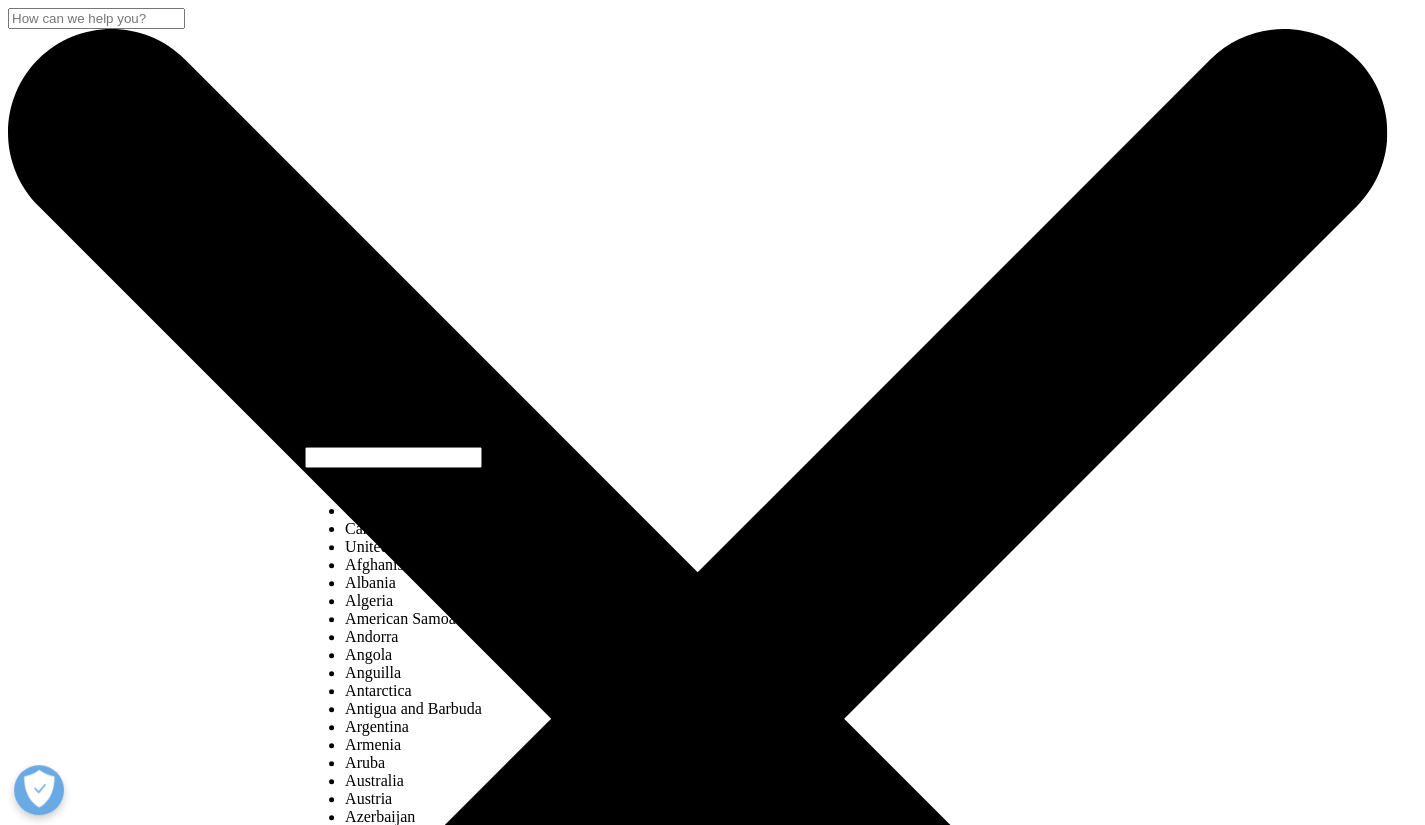 click at bounding box center [353, 28496] 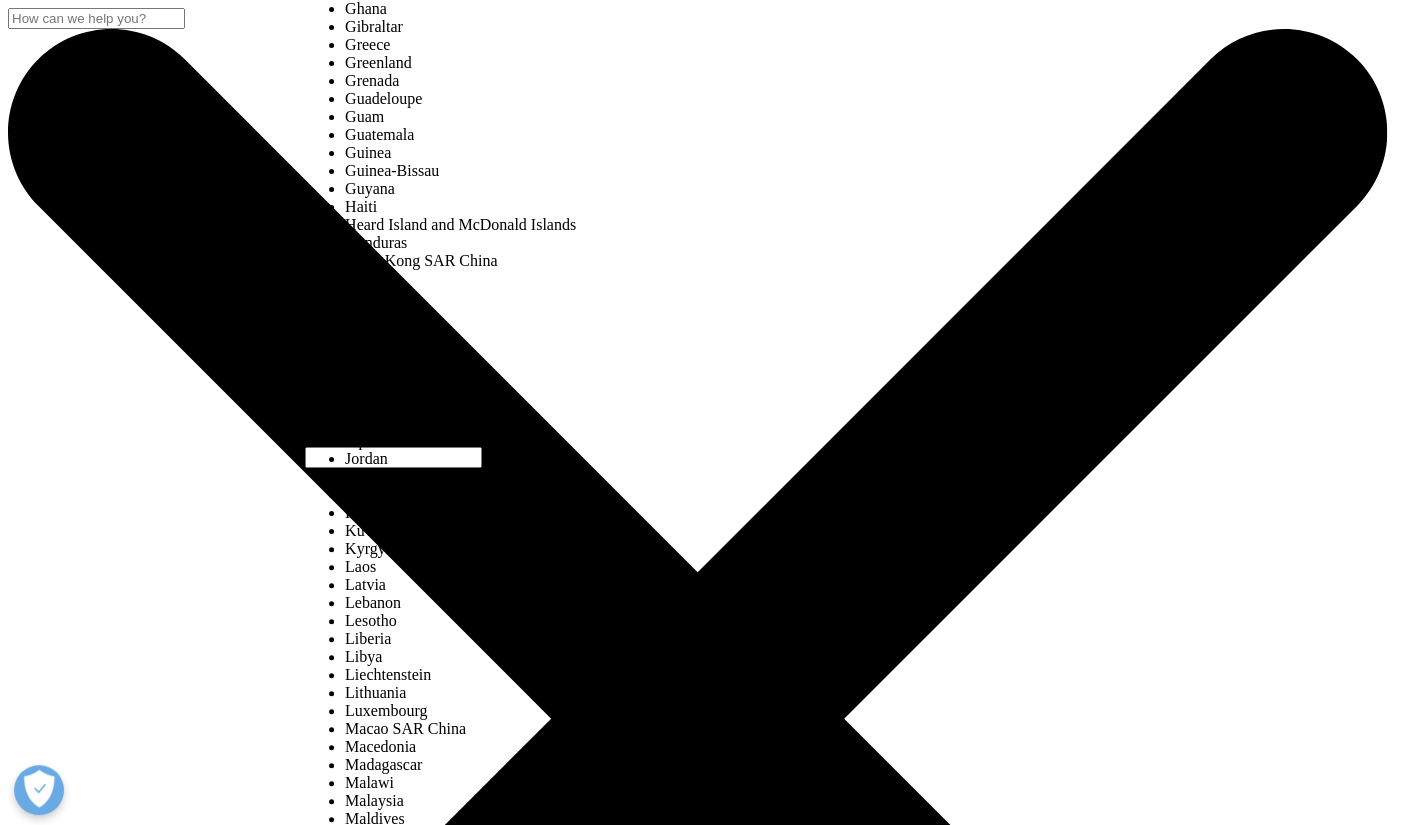 select on "China" 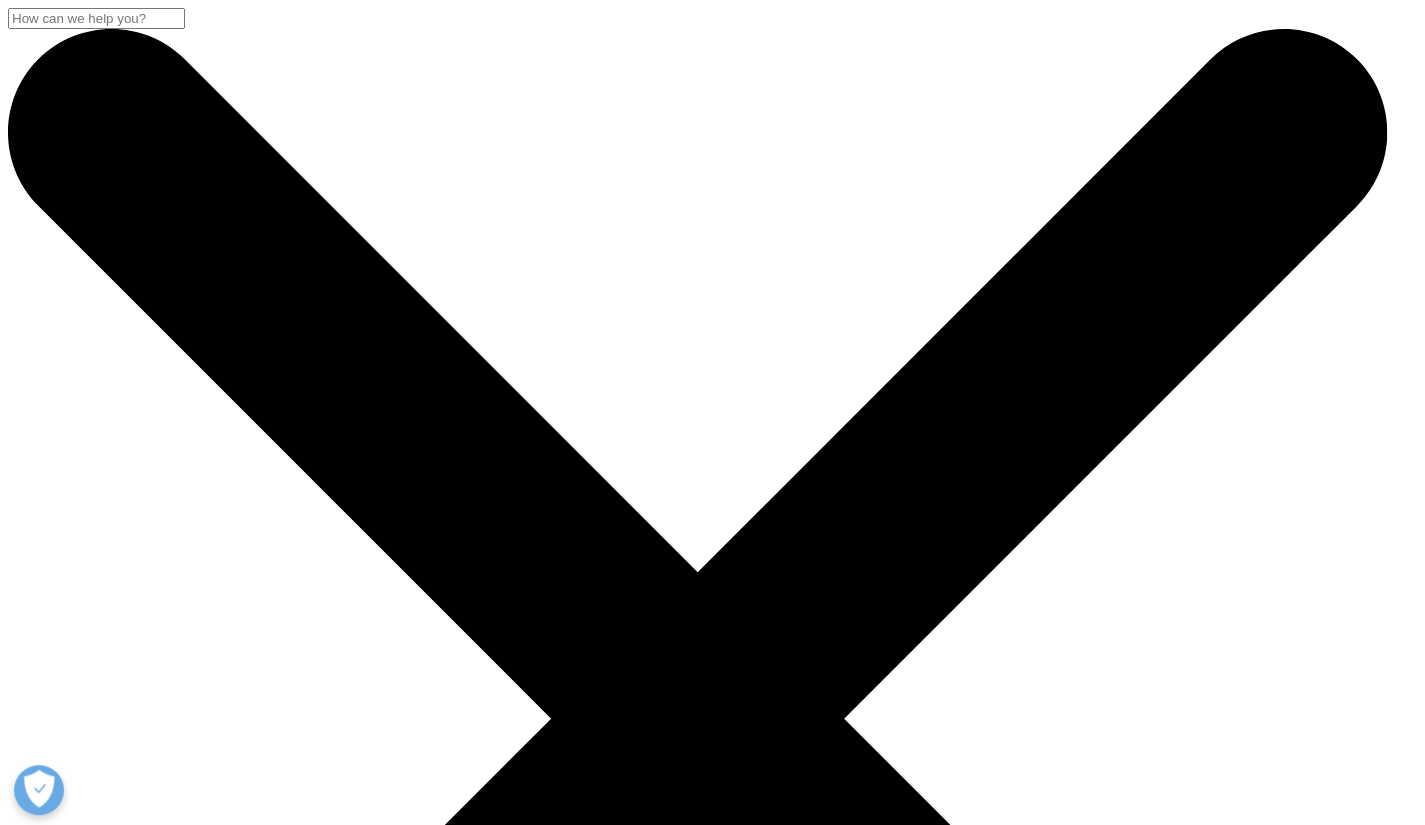 scroll, scrollTop: 354, scrollLeft: 0, axis: vertical 